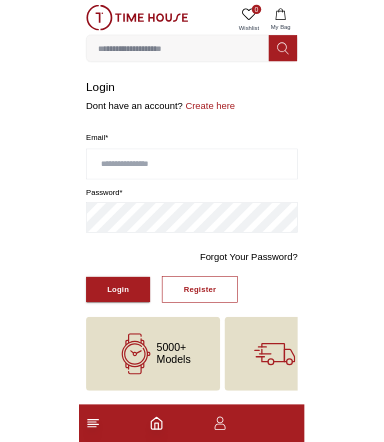 scroll, scrollTop: 0, scrollLeft: 0, axis: both 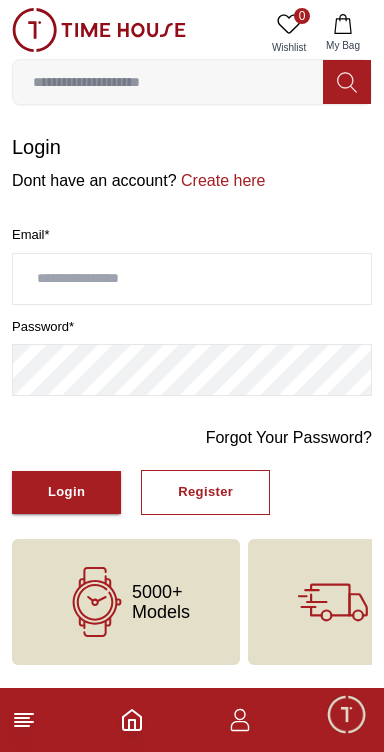 click at bounding box center [192, 279] 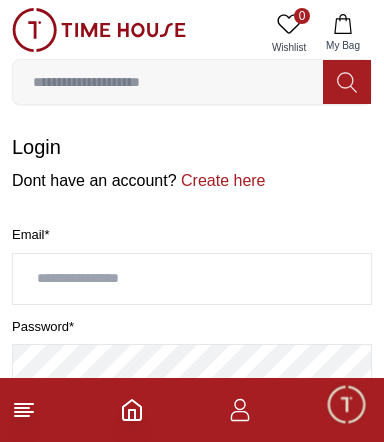 click at bounding box center (192, 279) 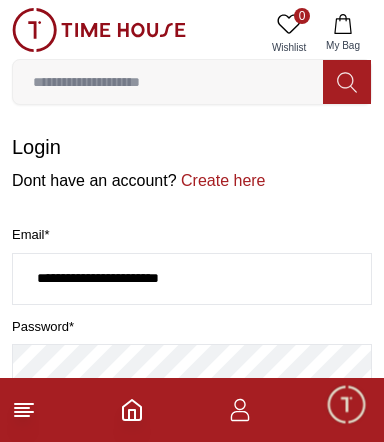 type on "**********" 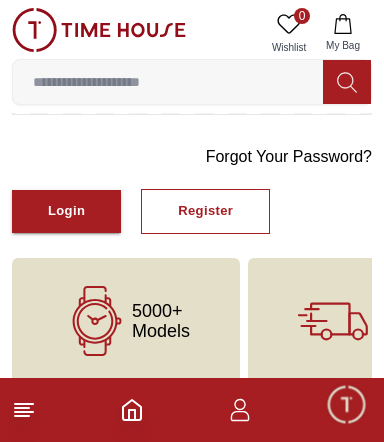 scroll, scrollTop: 300, scrollLeft: 0, axis: vertical 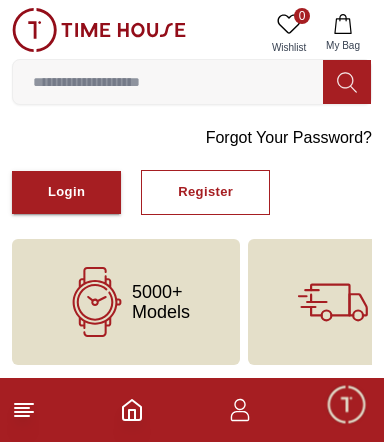 click on "Login" at bounding box center [66, 192] 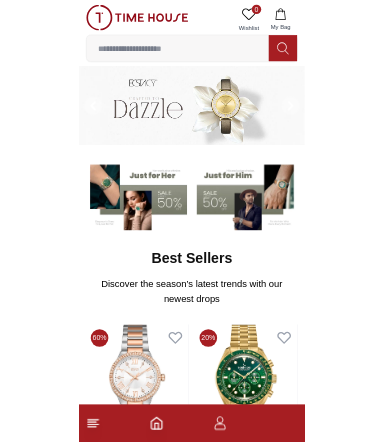 scroll, scrollTop: 0, scrollLeft: 0, axis: both 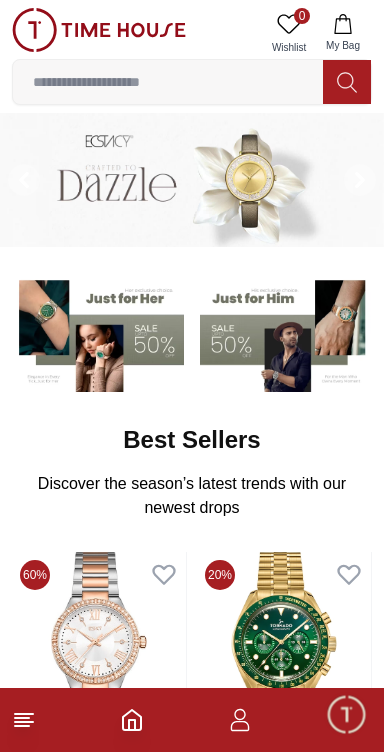 click at bounding box center (168, 82) 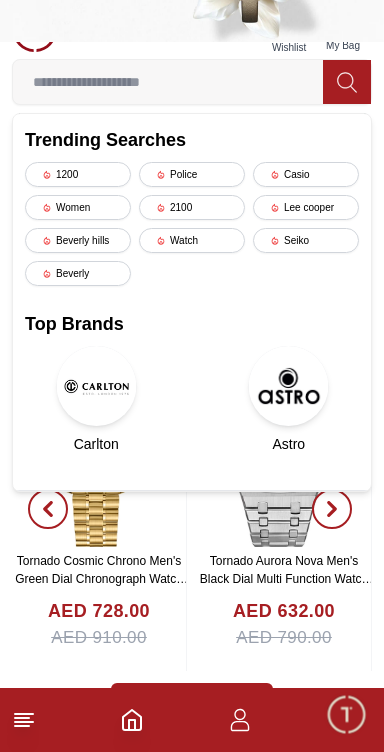 scroll, scrollTop: 222, scrollLeft: 0, axis: vertical 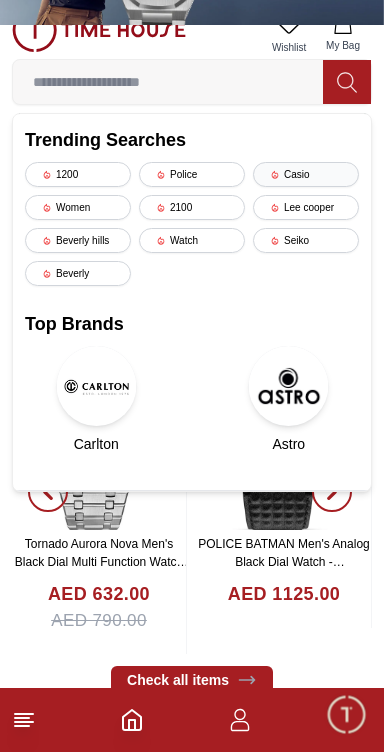 click on "Casio" at bounding box center [306, 174] 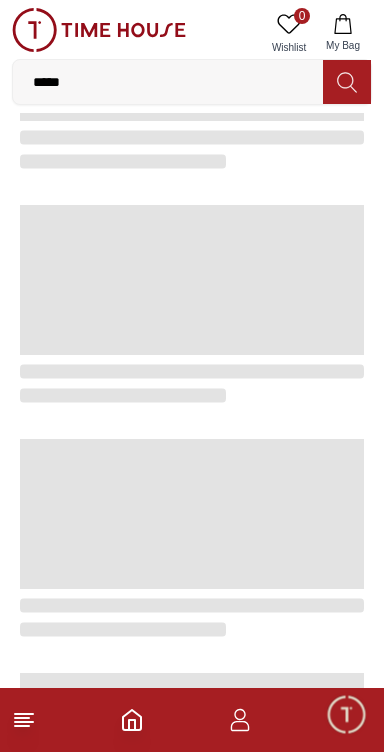 scroll, scrollTop: 0, scrollLeft: 0, axis: both 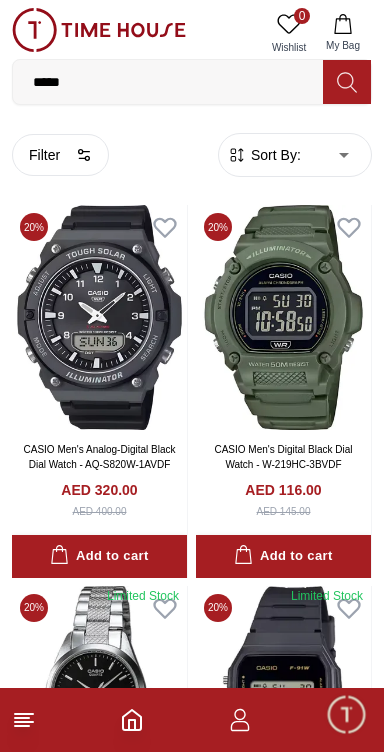click 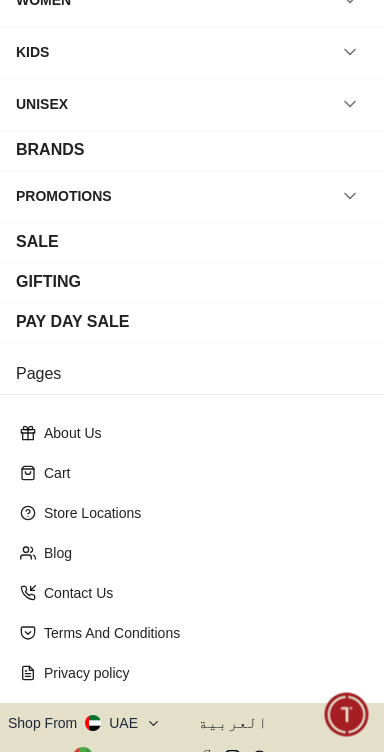 scroll, scrollTop: 220, scrollLeft: 0, axis: vertical 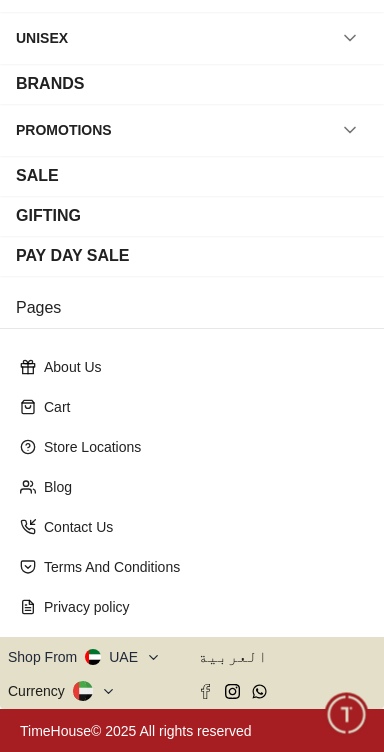 click on "Shop From UAE" at bounding box center (84, 657) 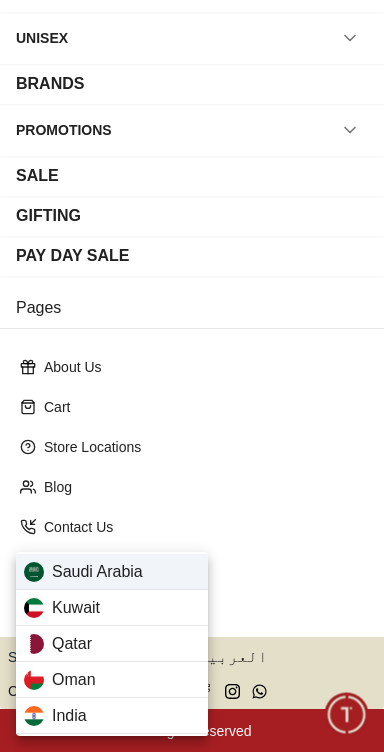 click on "Saudi Arabia" at bounding box center (112, 572) 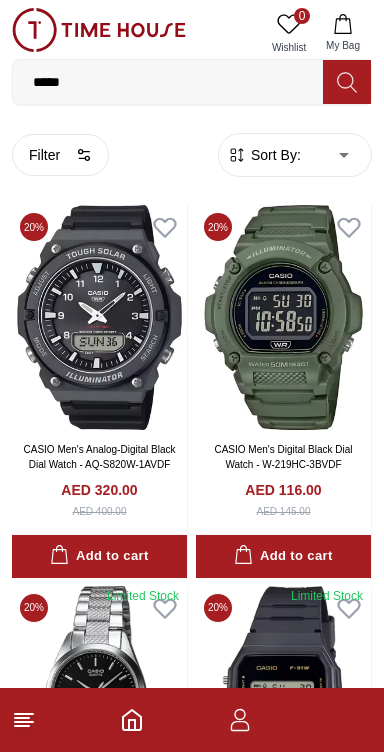 scroll, scrollTop: 0, scrollLeft: 0, axis: both 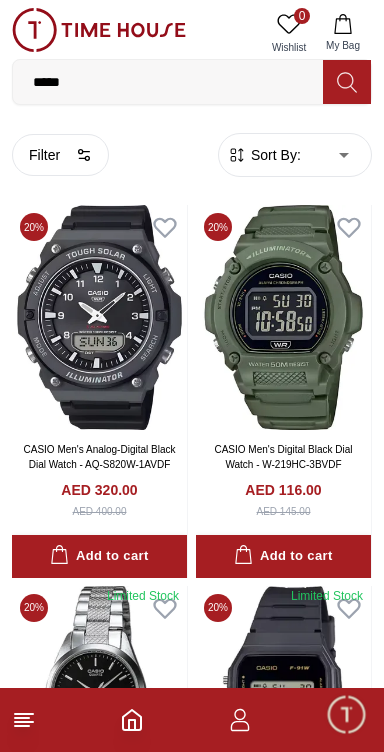 click 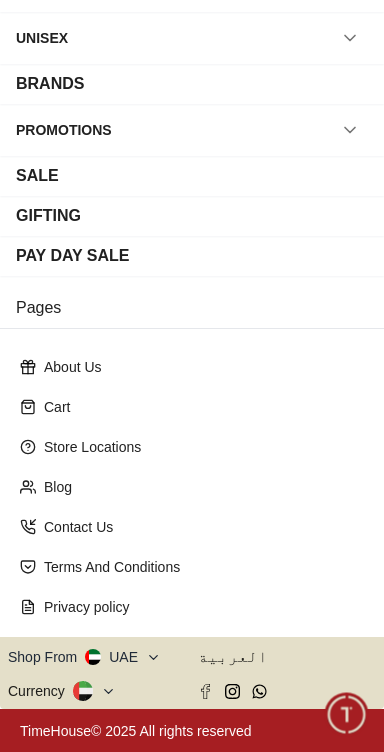 scroll, scrollTop: 220, scrollLeft: 0, axis: vertical 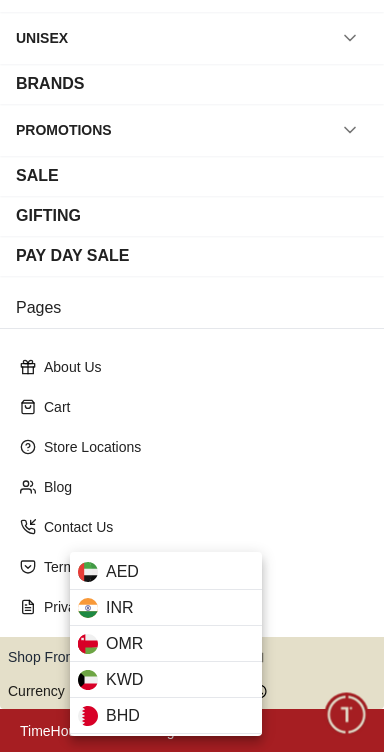click at bounding box center (192, 376) 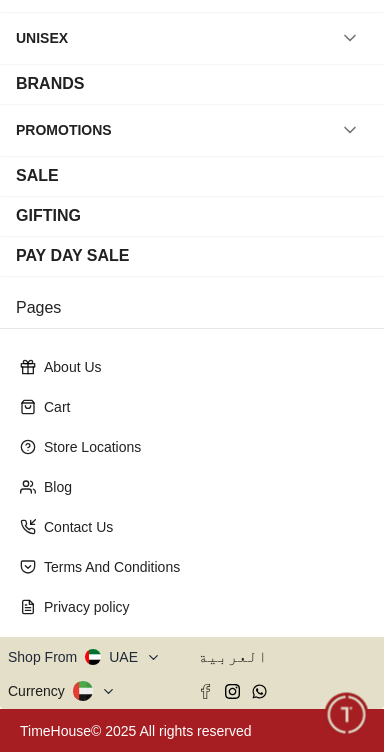 click 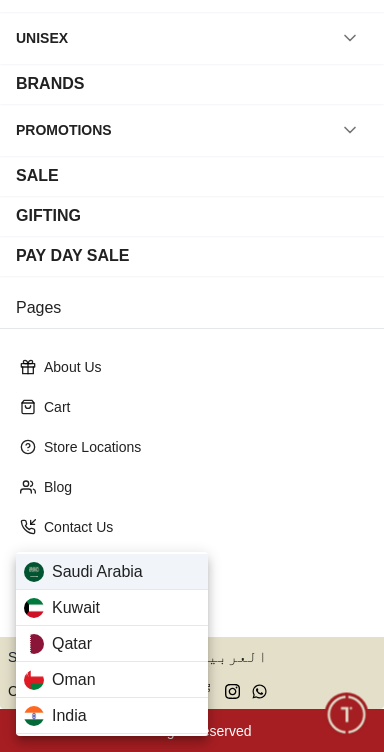 click on "Saudi Arabia" at bounding box center [112, 572] 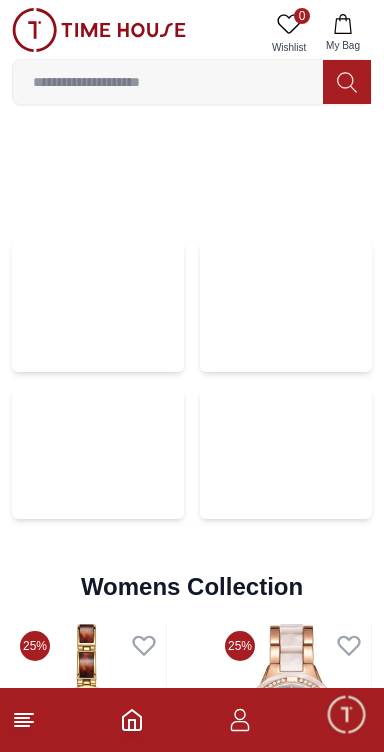 scroll, scrollTop: 3836, scrollLeft: 0, axis: vertical 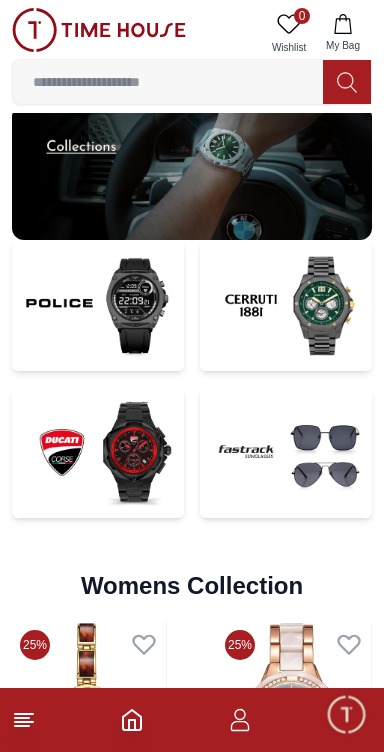 click at bounding box center [98, 305] 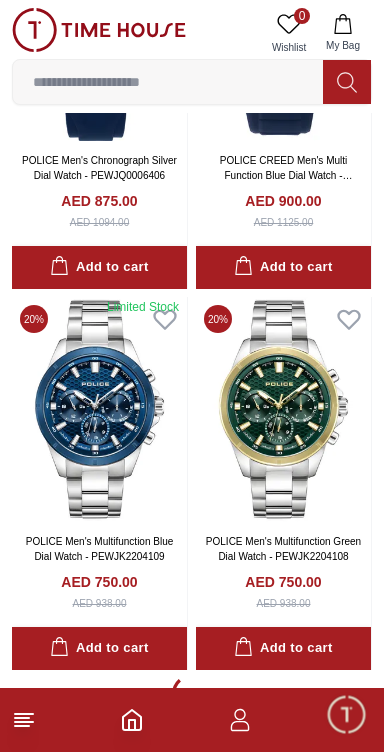 scroll, scrollTop: 3987, scrollLeft: 0, axis: vertical 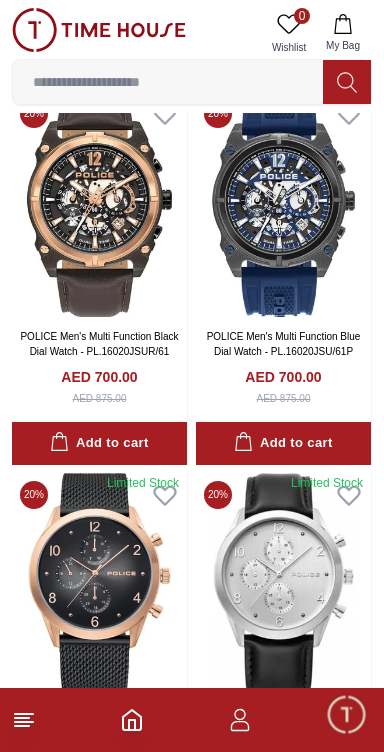 click at bounding box center (168, 82) 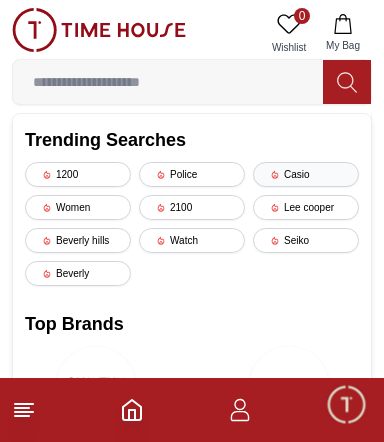 click on "Casio" at bounding box center [306, 174] 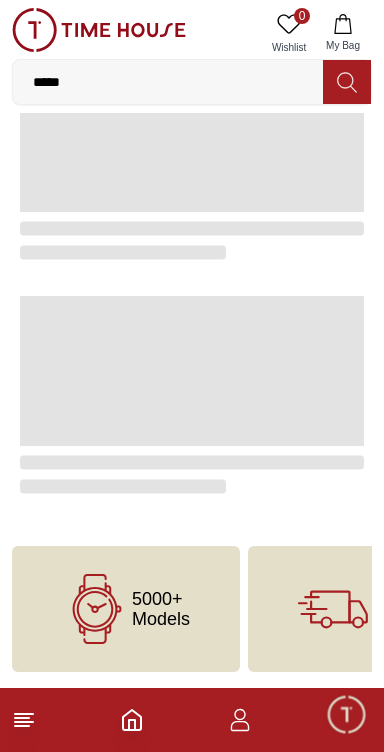 scroll, scrollTop: 0, scrollLeft: 0, axis: both 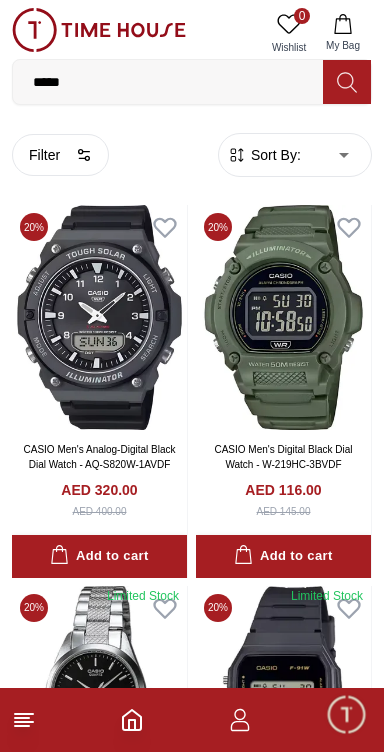 click 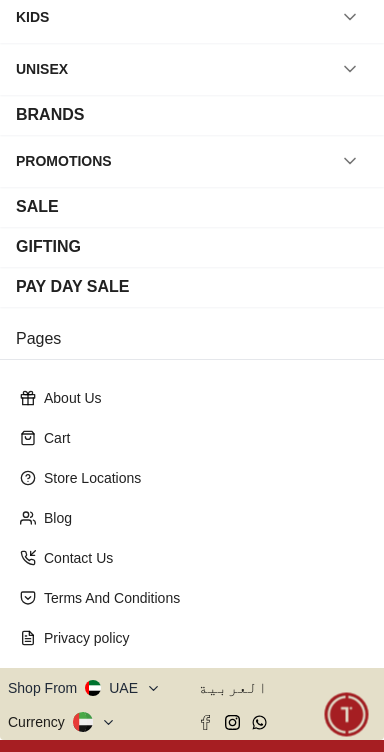 scroll, scrollTop: 220, scrollLeft: 0, axis: vertical 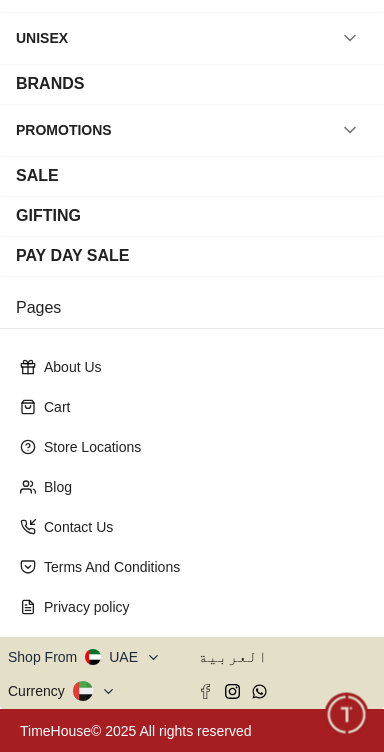 click on "Shop From UAE" at bounding box center [84, 657] 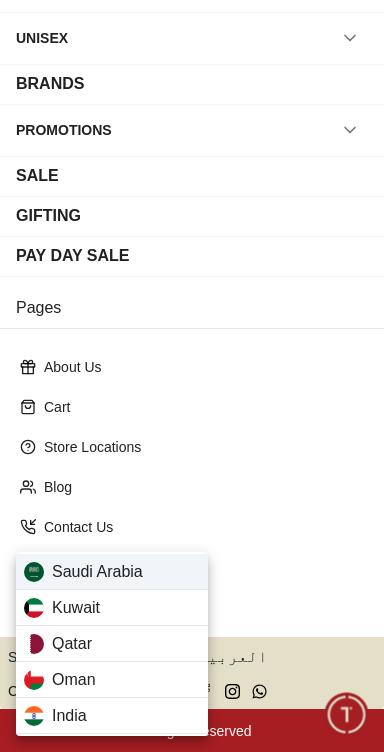 click on "Saudi Arabia" at bounding box center (112, 572) 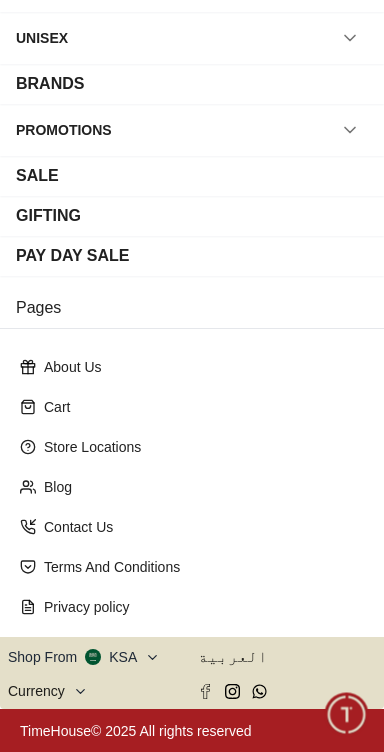 scroll, scrollTop: 0, scrollLeft: 0, axis: both 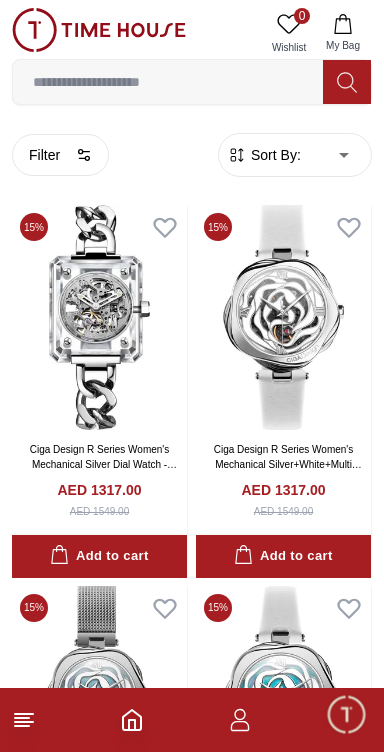 click 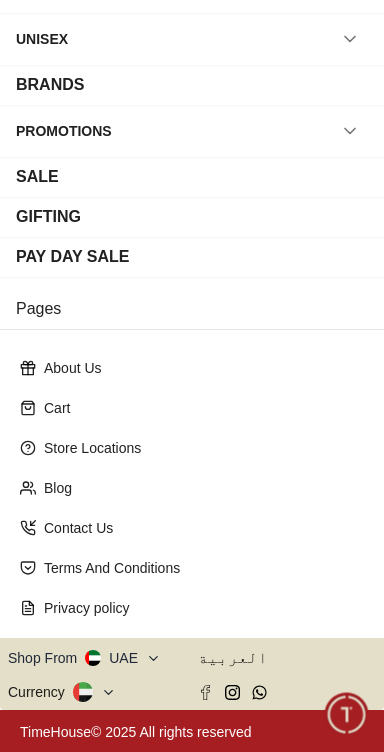 scroll, scrollTop: 220, scrollLeft: 0, axis: vertical 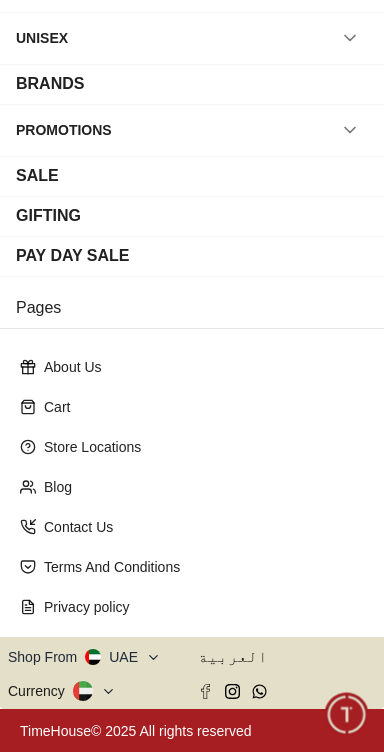 click on "Shop From UAE" at bounding box center [84, 657] 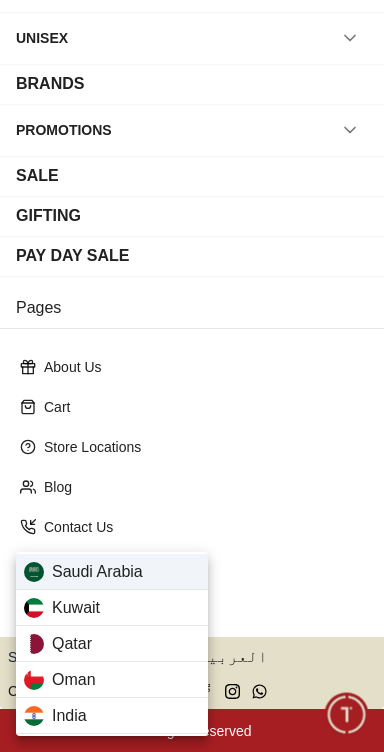 click on "Saudi Arabia" at bounding box center (112, 572) 